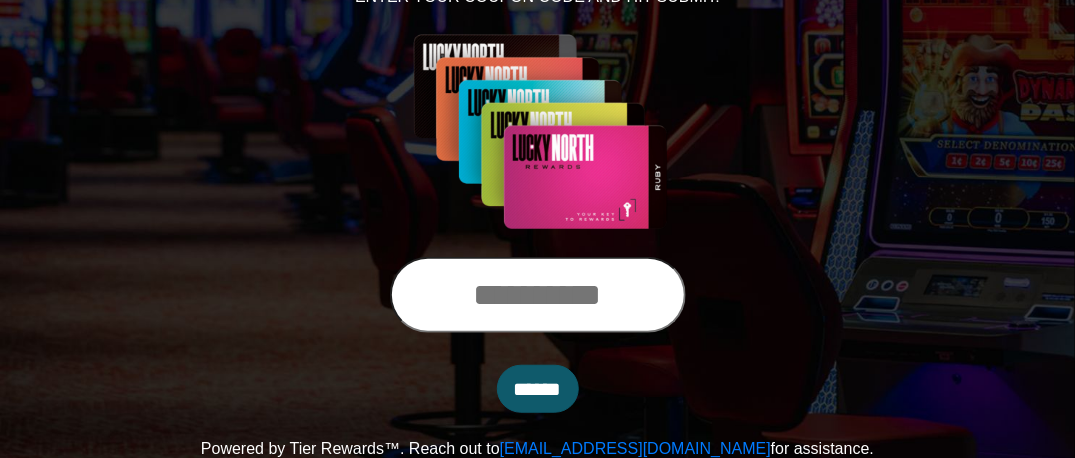 scroll, scrollTop: 322, scrollLeft: 0, axis: vertical 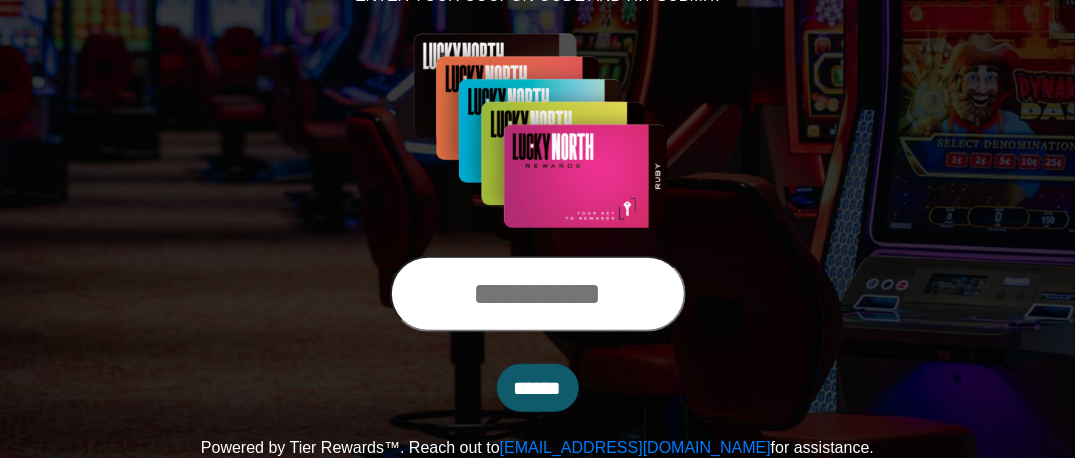 click at bounding box center [538, 294] 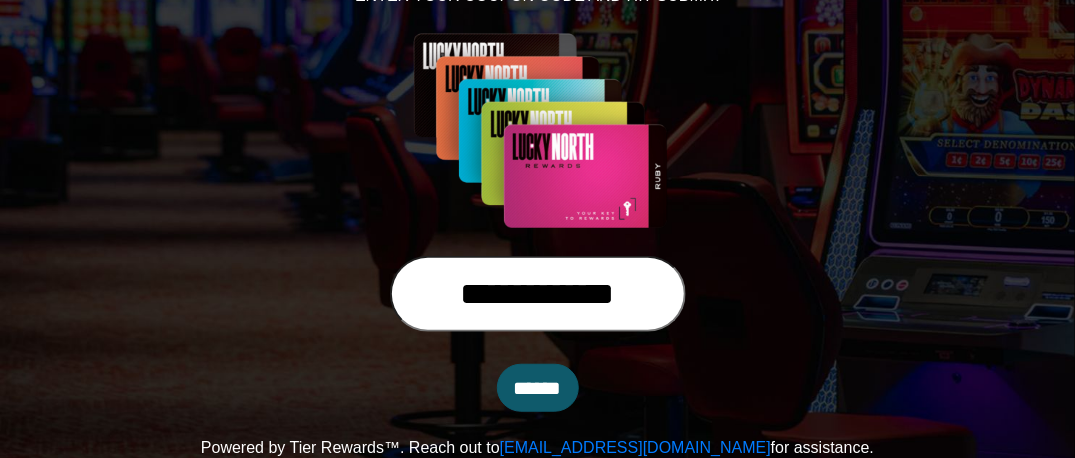 type on "**********" 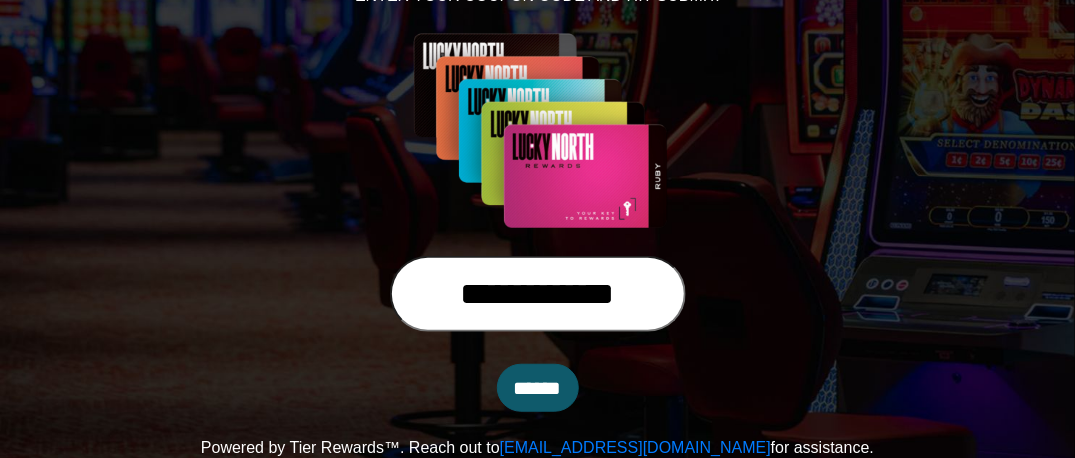 click on "******" at bounding box center (538, 388) 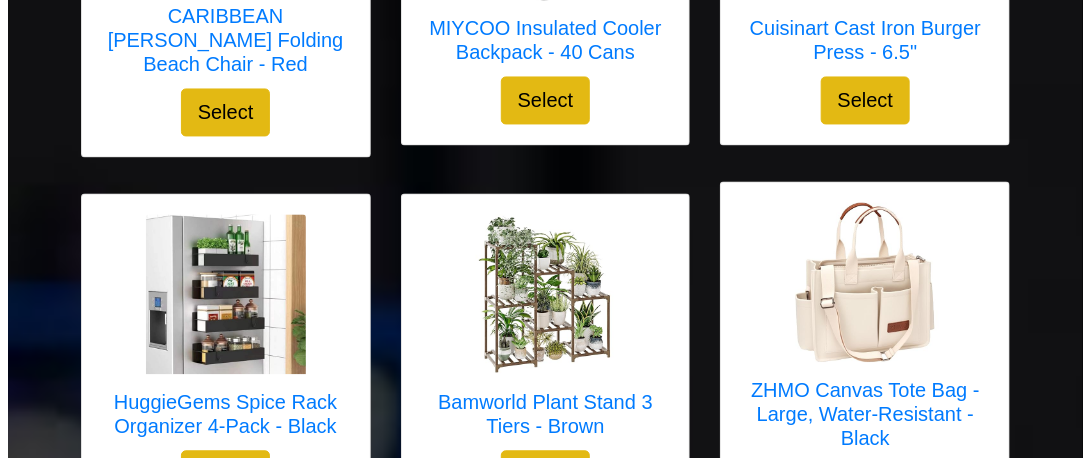 scroll, scrollTop: 1338, scrollLeft: 0, axis: vertical 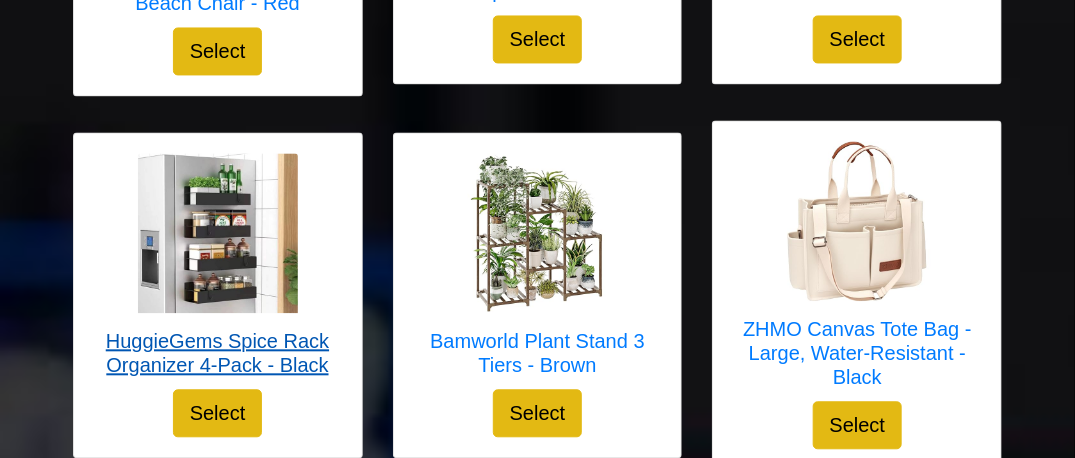 click on "HuggieGems Spice Rack Organizer 4-Pack - Black" at bounding box center (218, 353) 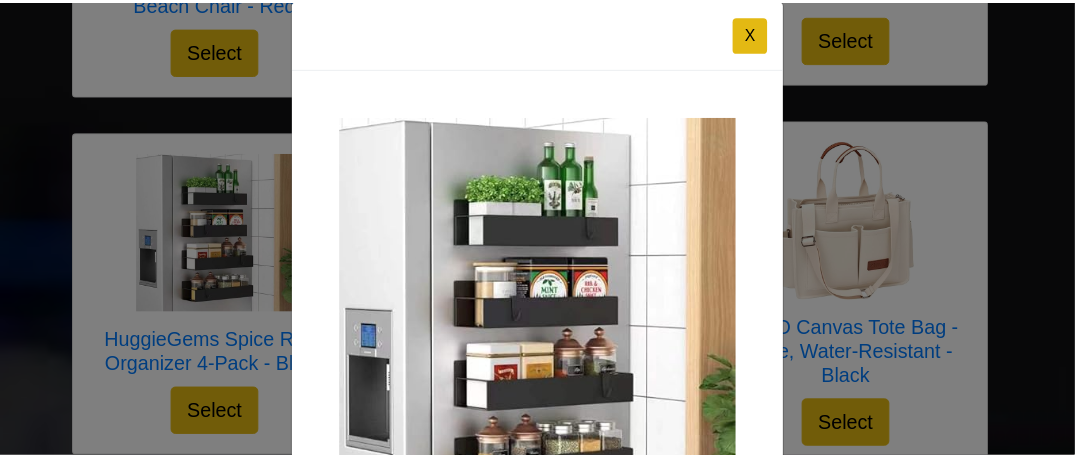scroll, scrollTop: 0, scrollLeft: 0, axis: both 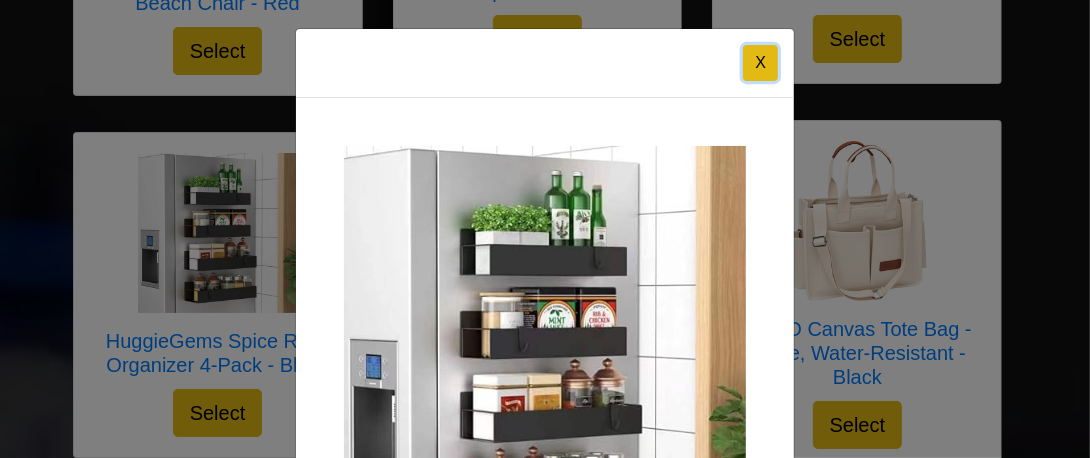 click on "X" at bounding box center [760, 63] 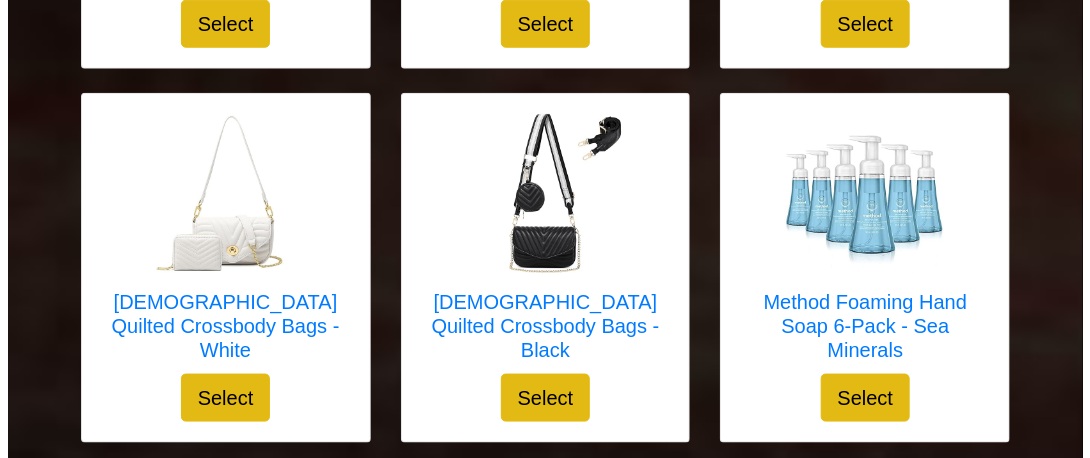 scroll, scrollTop: 5738, scrollLeft: 0, axis: vertical 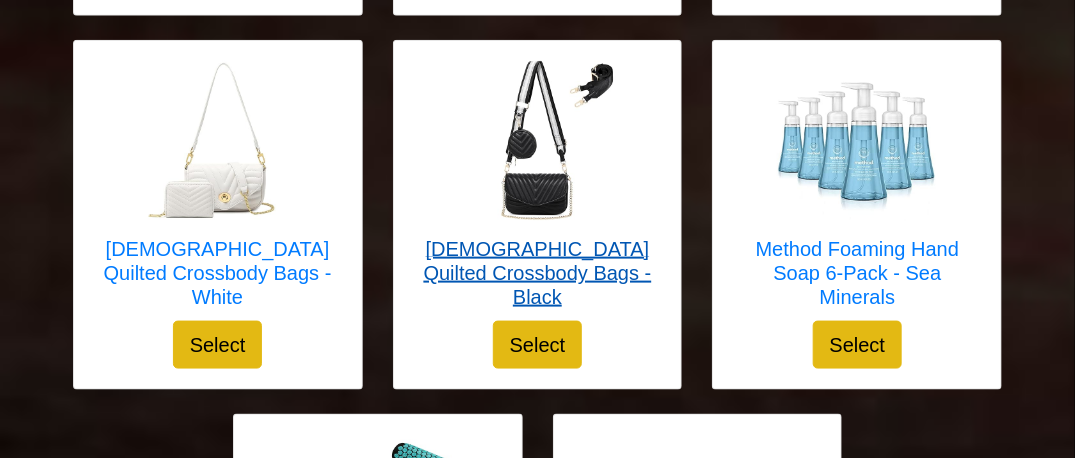 click at bounding box center (537, 141) 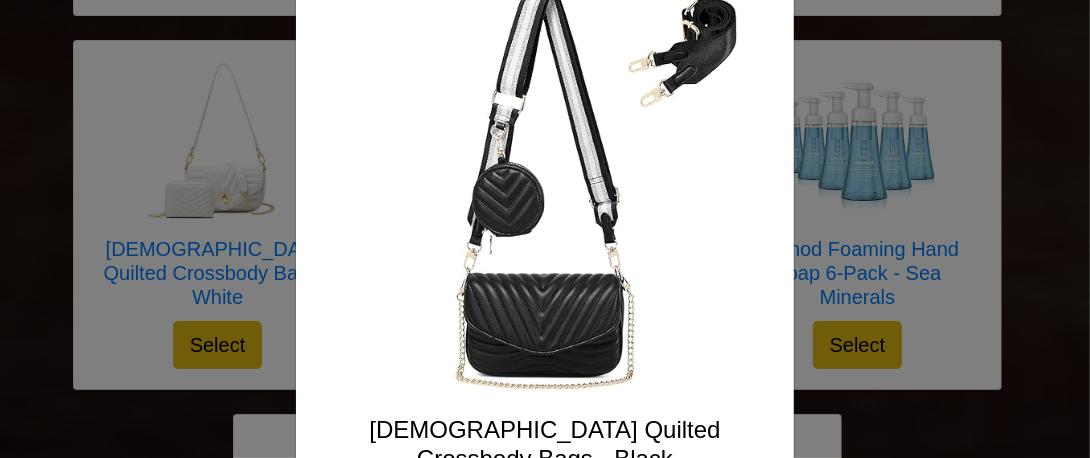 scroll, scrollTop: 0, scrollLeft: 0, axis: both 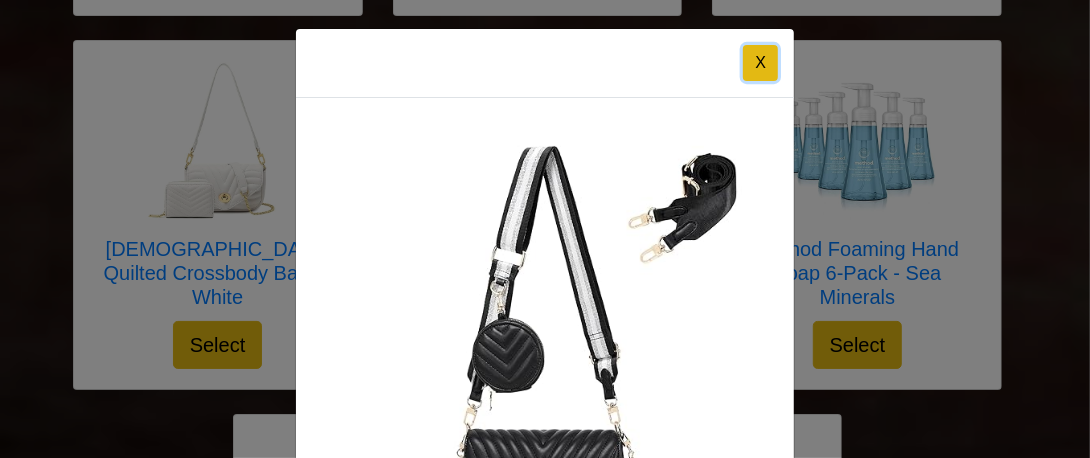 click on "X" at bounding box center [760, 63] 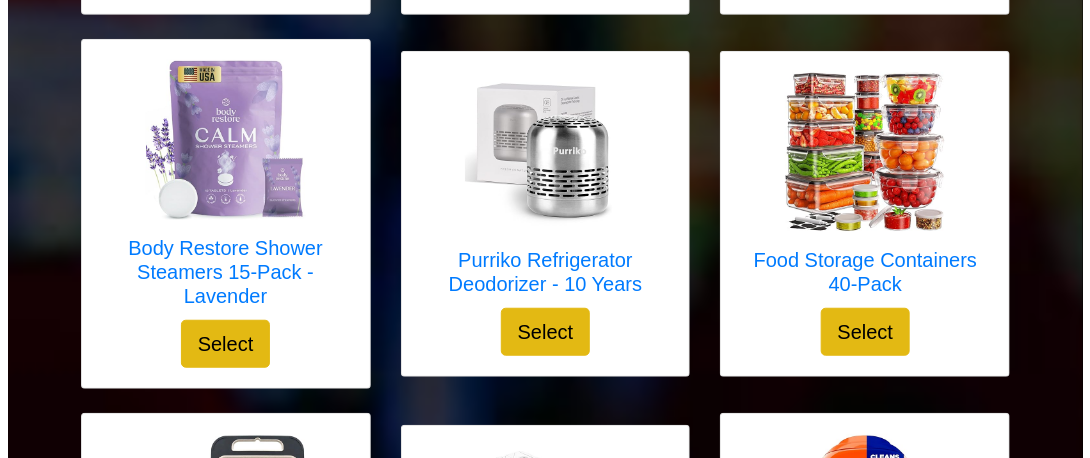scroll, scrollTop: 2838, scrollLeft: 0, axis: vertical 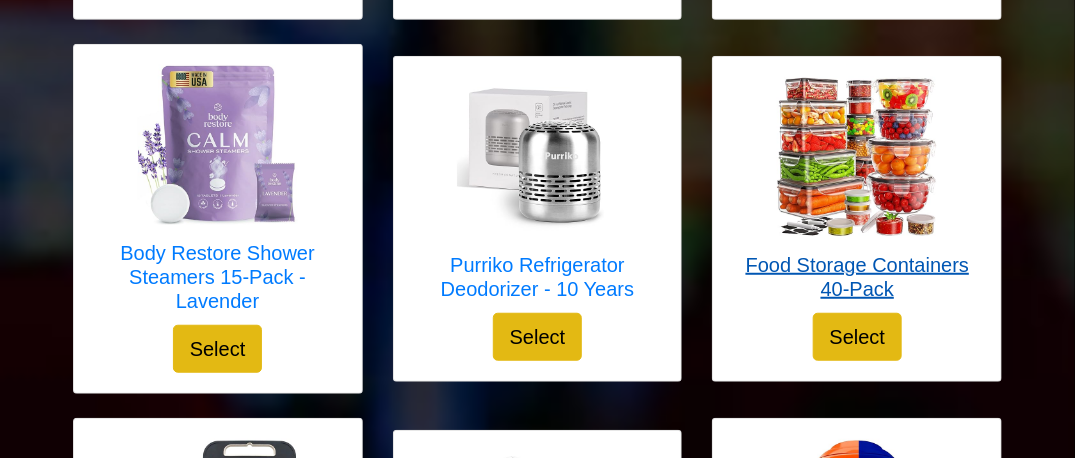 click on "Food Storage Containers 40-Pack" at bounding box center (857, 277) 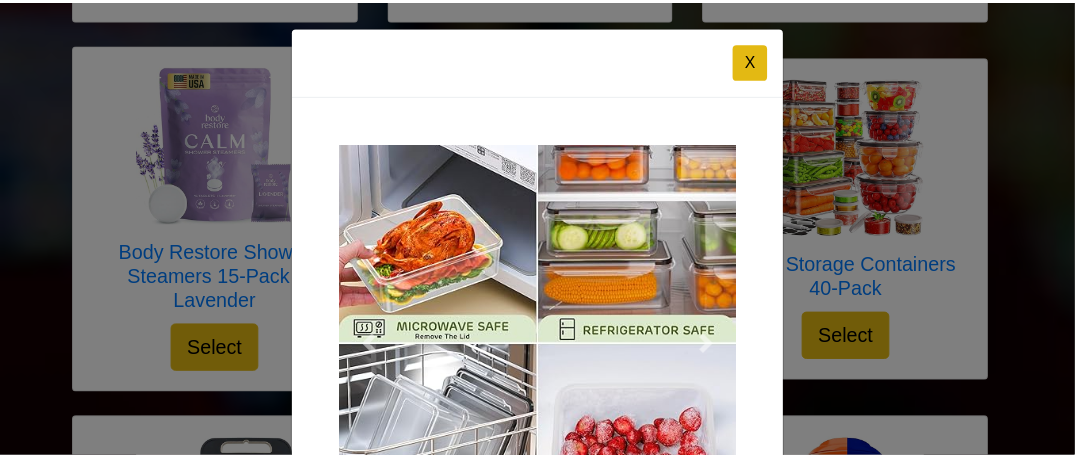 scroll, scrollTop: 0, scrollLeft: 0, axis: both 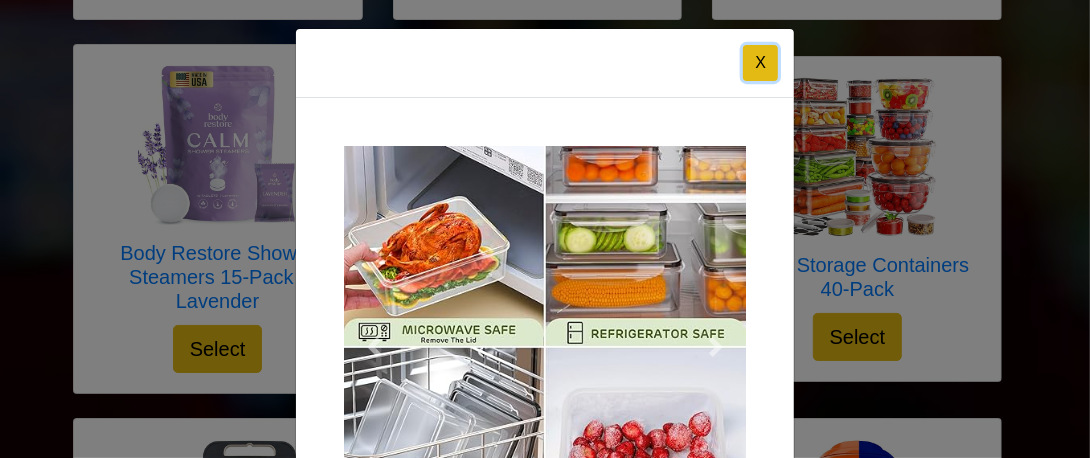 click on "X" at bounding box center (760, 63) 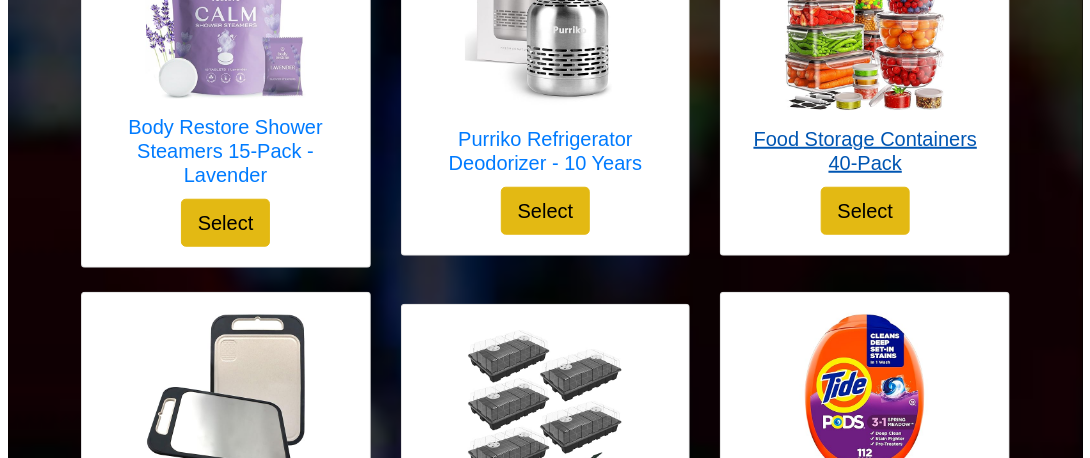 scroll, scrollTop: 3100, scrollLeft: 0, axis: vertical 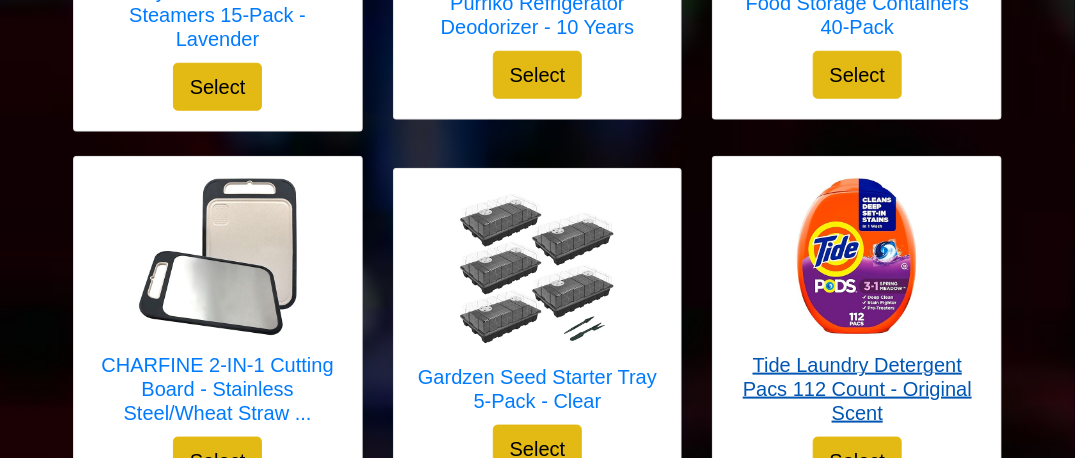 click on "Tide Laundry Detergent Pacs 112 Count - Original Scent" at bounding box center (857, 389) 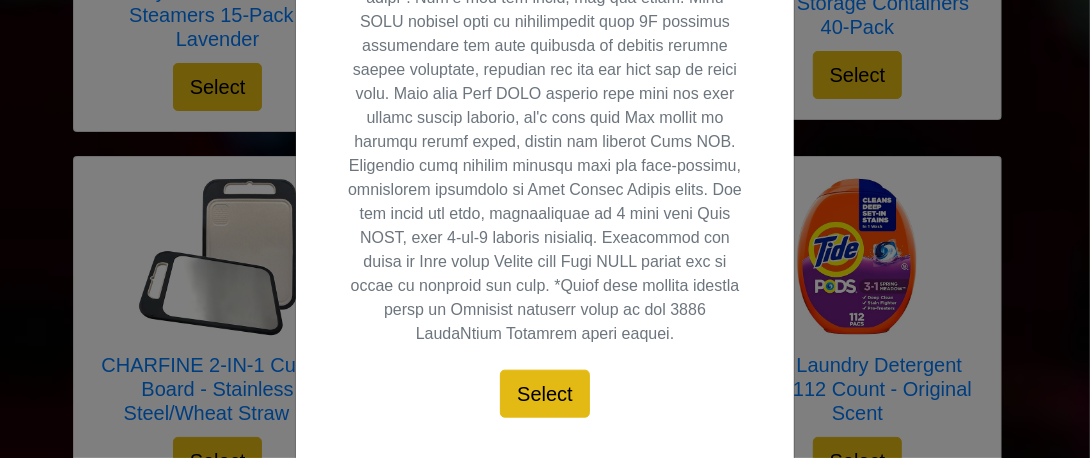 scroll, scrollTop: 910, scrollLeft: 0, axis: vertical 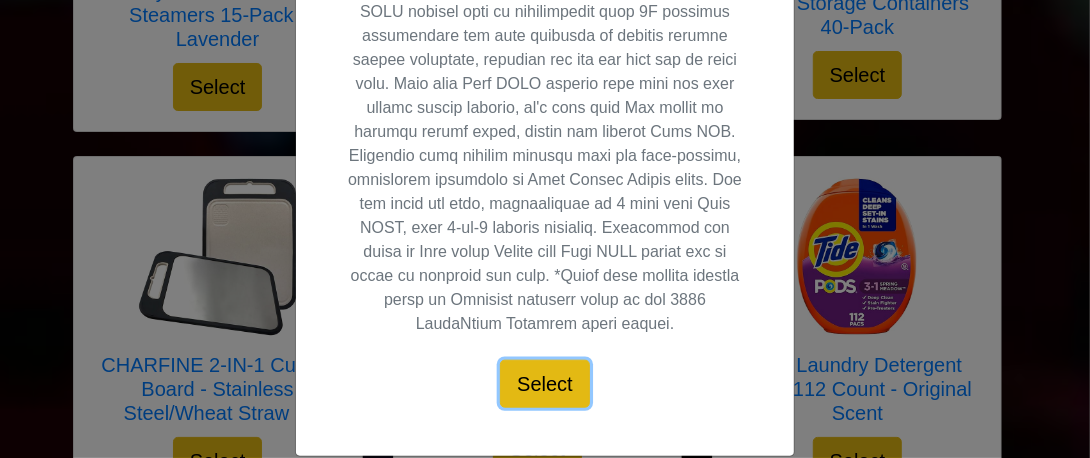 click on "Select" at bounding box center (545, 384) 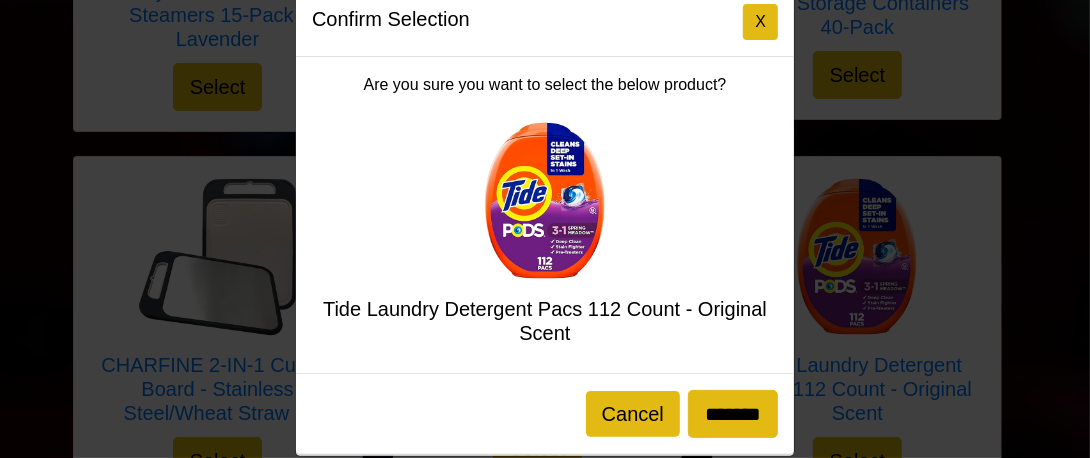 scroll, scrollTop: 63, scrollLeft: 0, axis: vertical 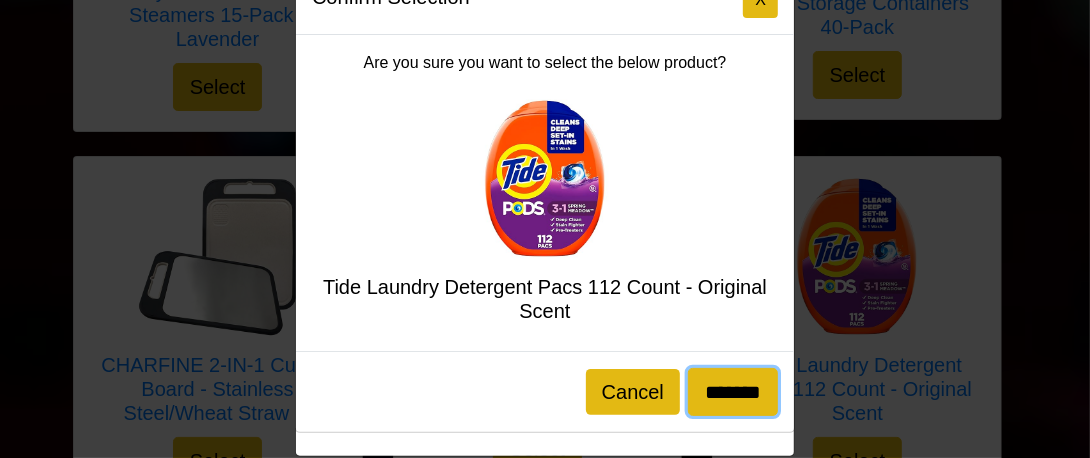 click on "*******" at bounding box center (733, 392) 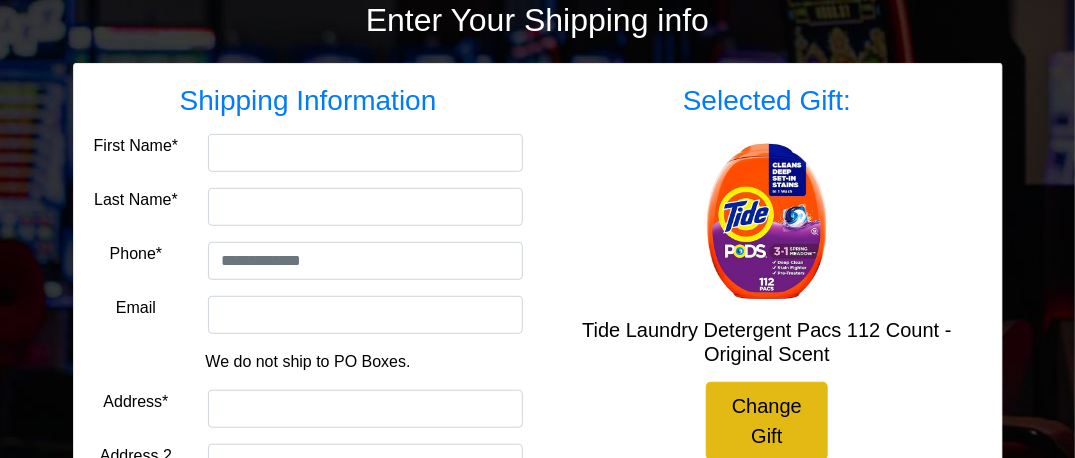 scroll, scrollTop: 300, scrollLeft: 0, axis: vertical 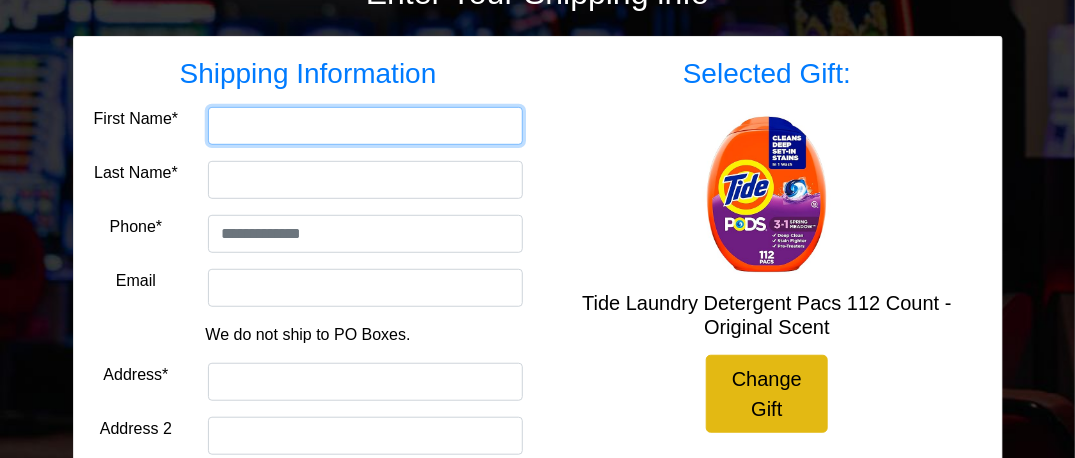 click on "First Name*" at bounding box center [365, 126] 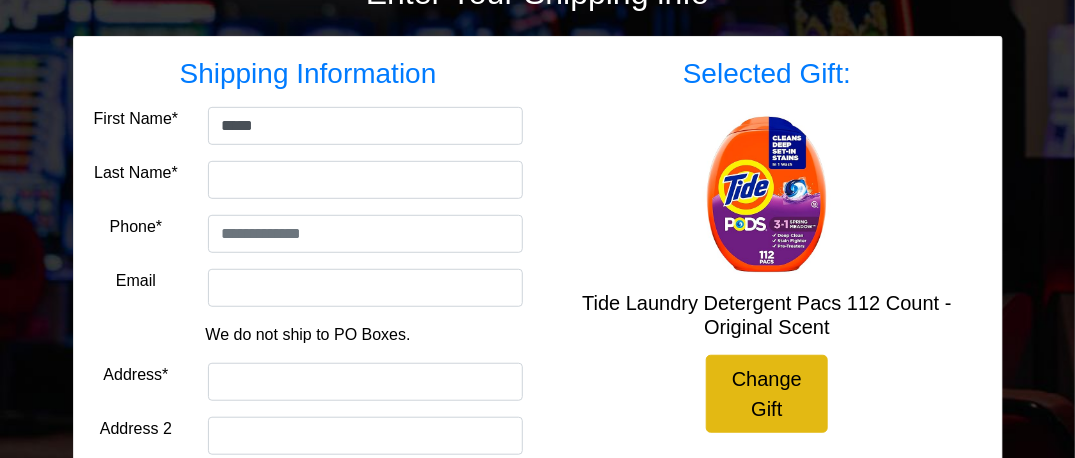type on "*********" 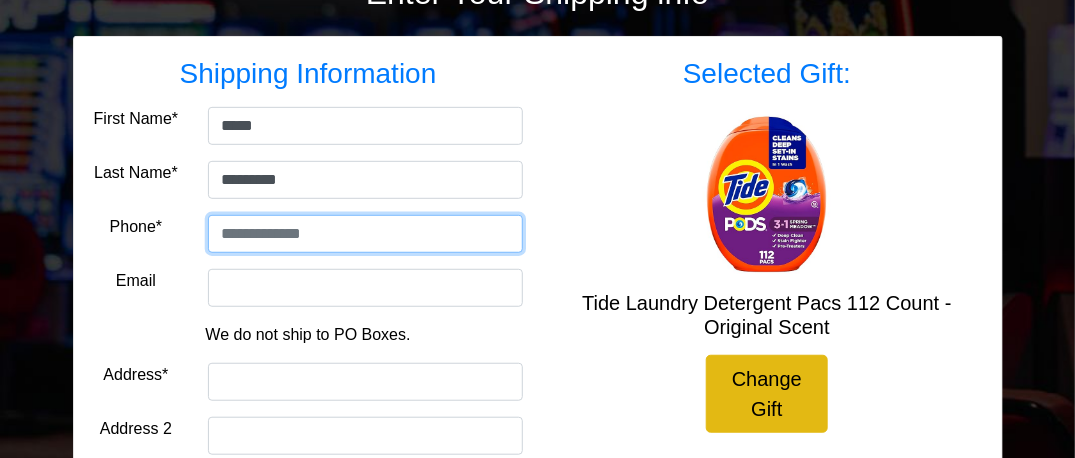 type on "**********" 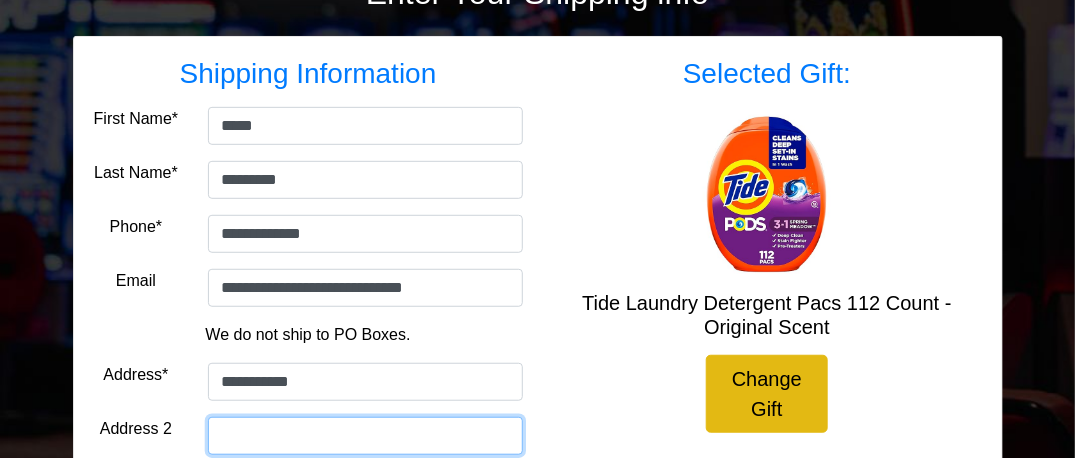 type on "******" 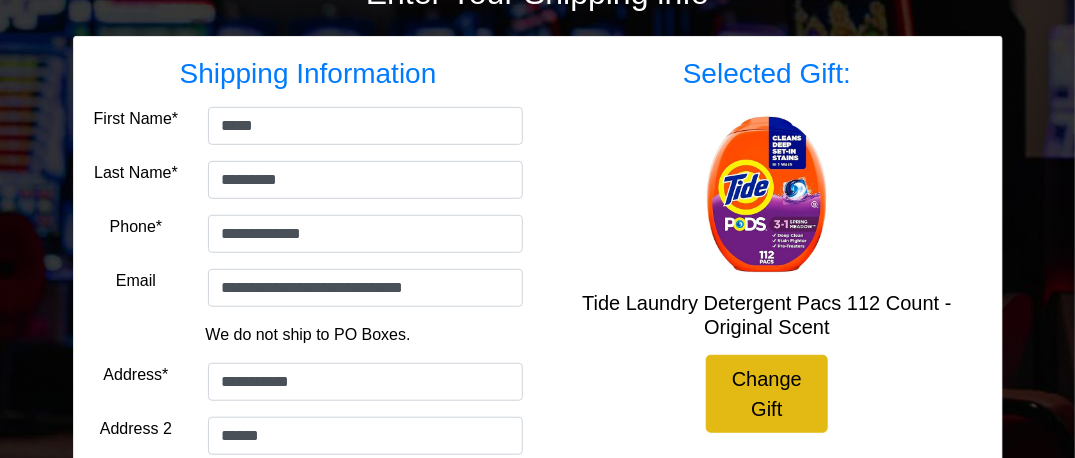 select on "**" 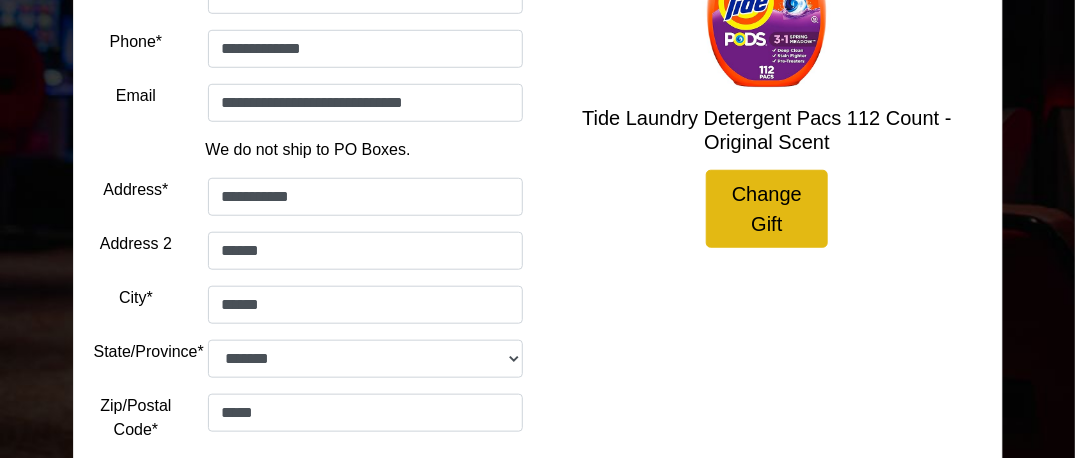 scroll, scrollTop: 500, scrollLeft: 0, axis: vertical 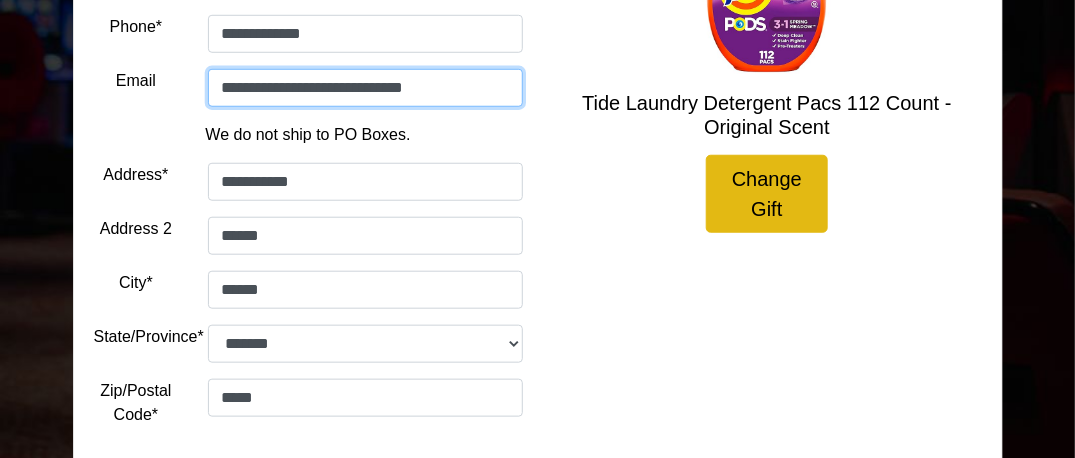 click on "**********" at bounding box center [365, 88] 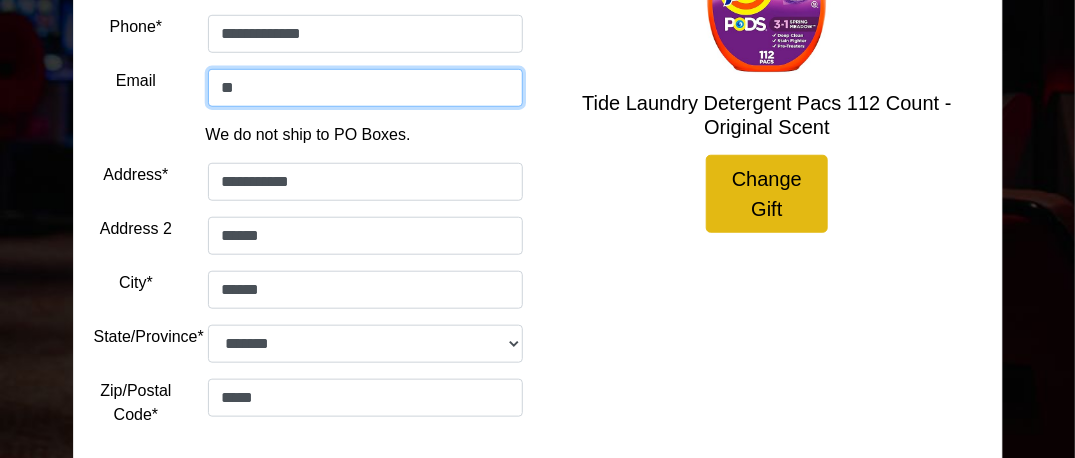 type on "*" 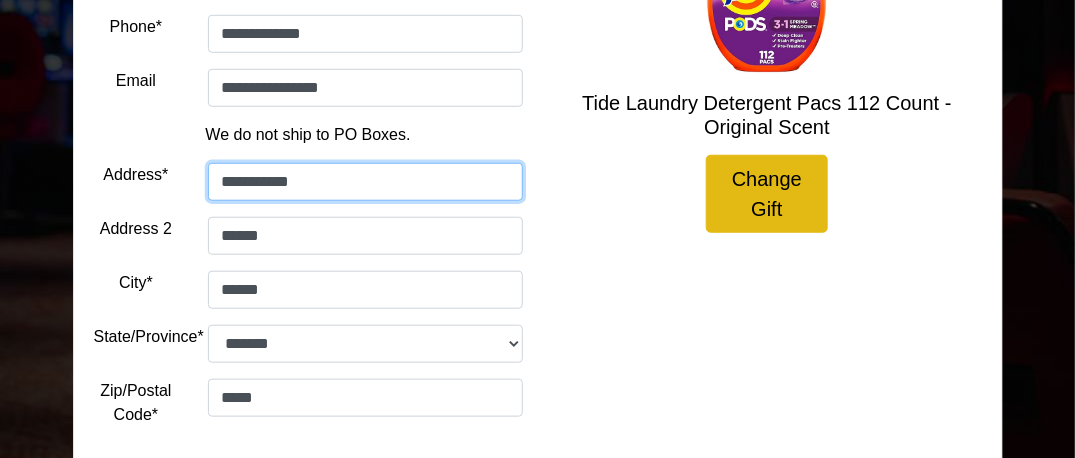 click on "**********" at bounding box center (365, 182) 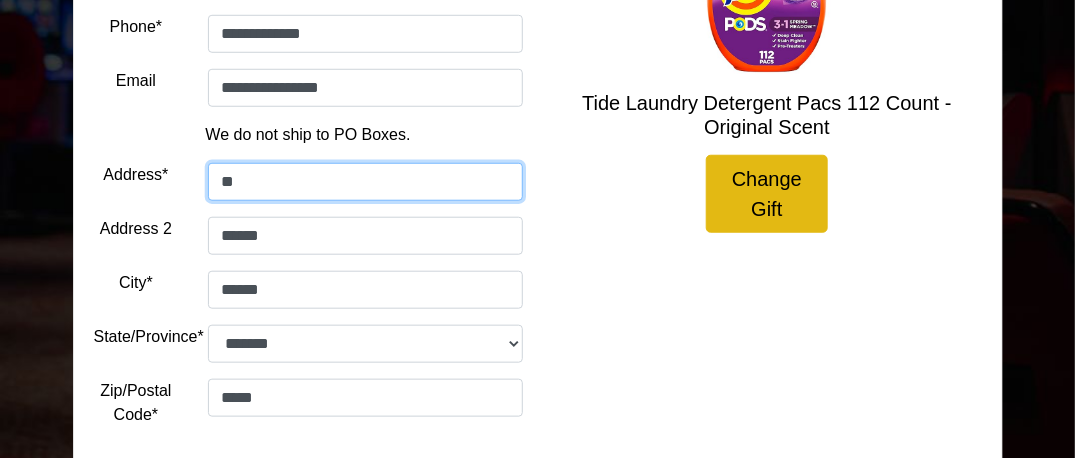 type on "*" 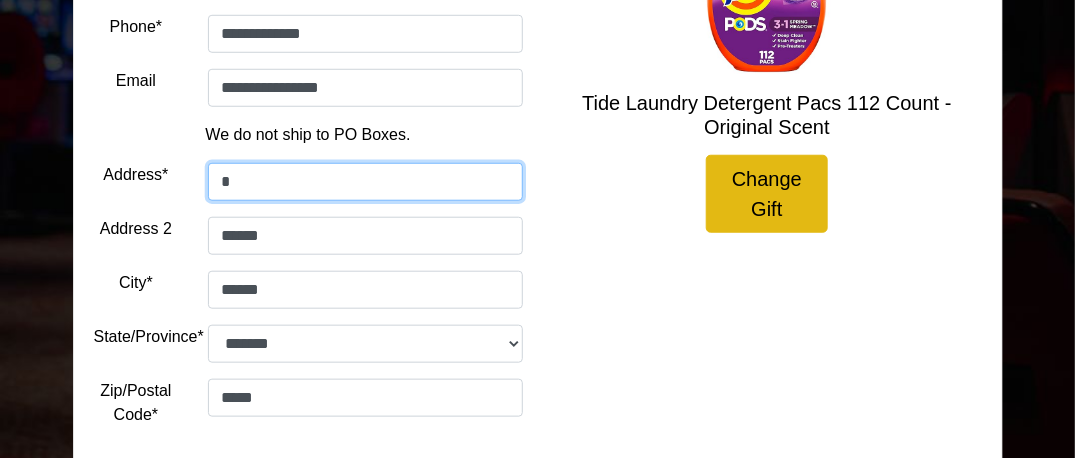 type on "**********" 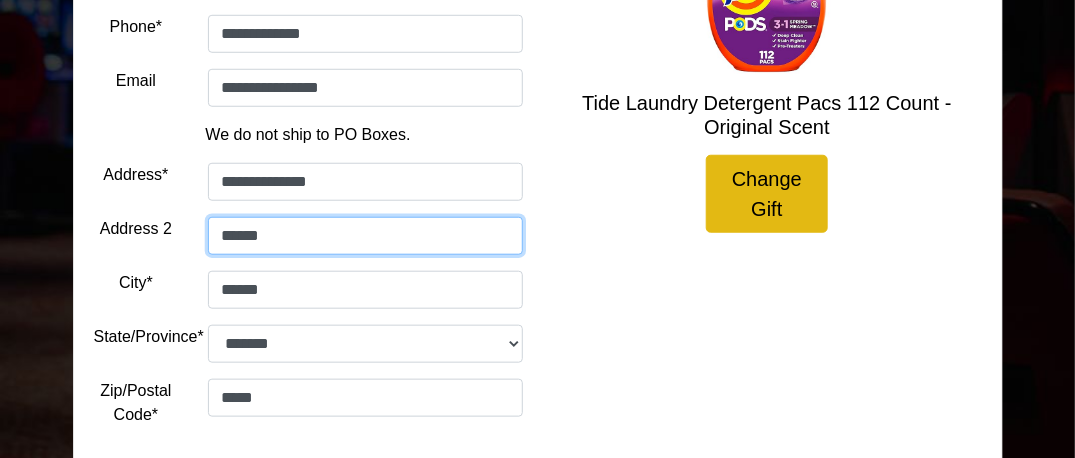 click on "******" at bounding box center (365, 236) 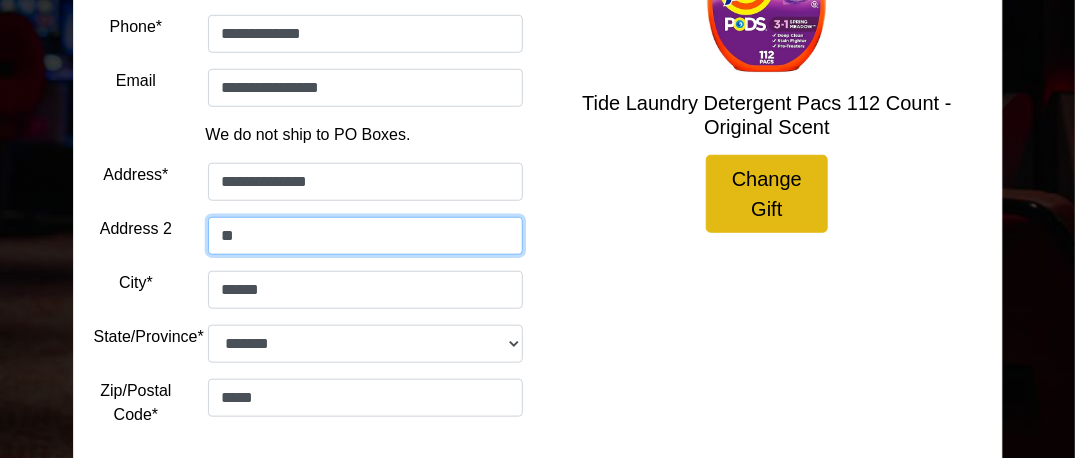 type on "*" 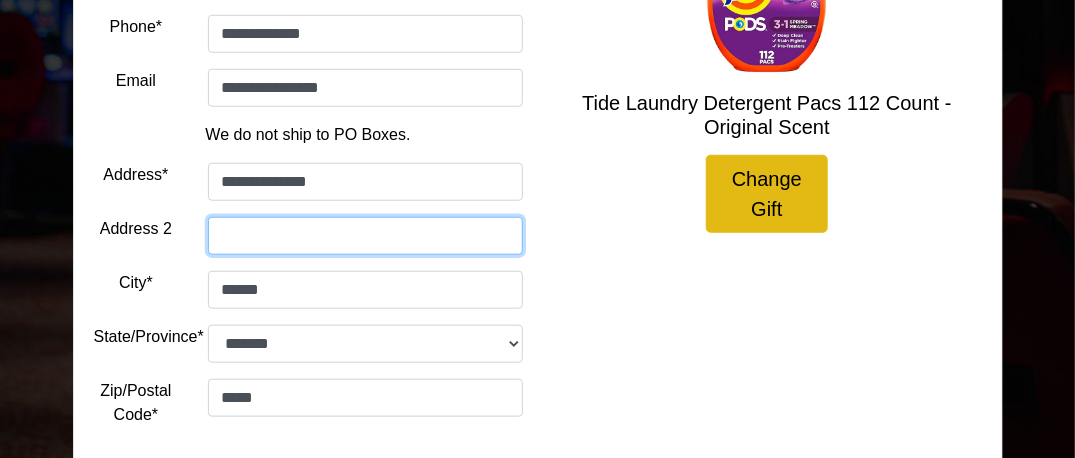 type 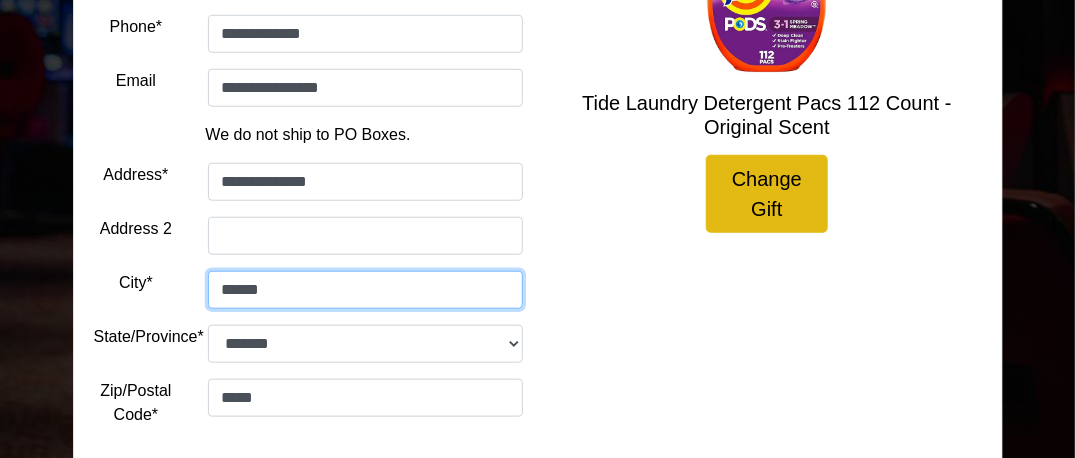 click on "******" at bounding box center [365, 290] 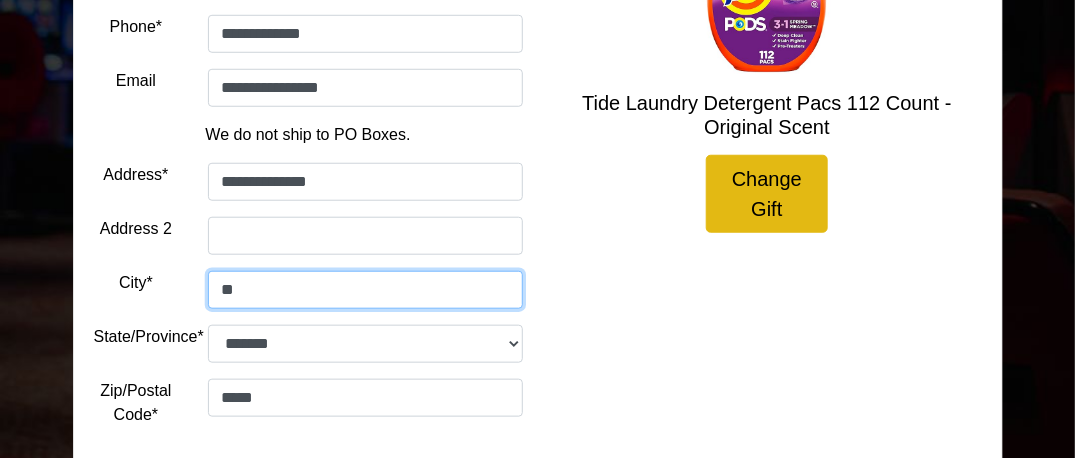 type on "*" 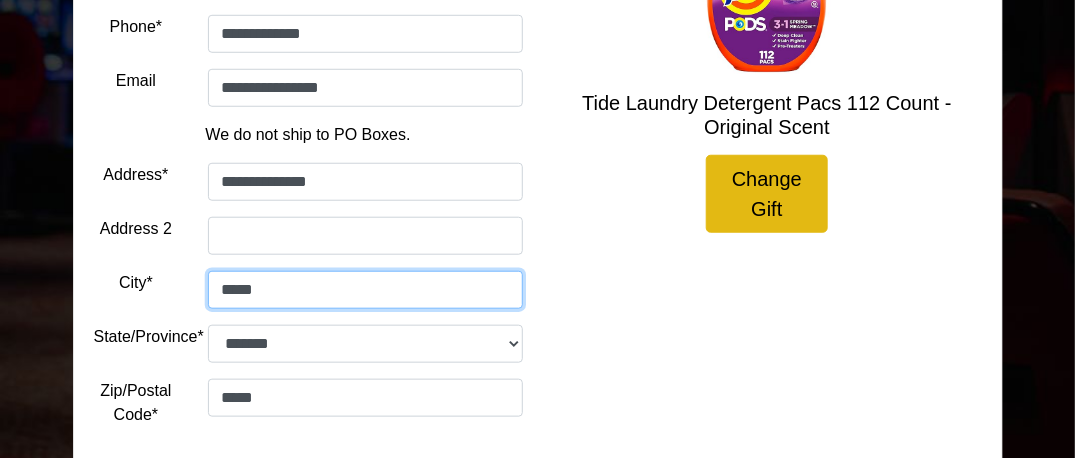 type on "******" 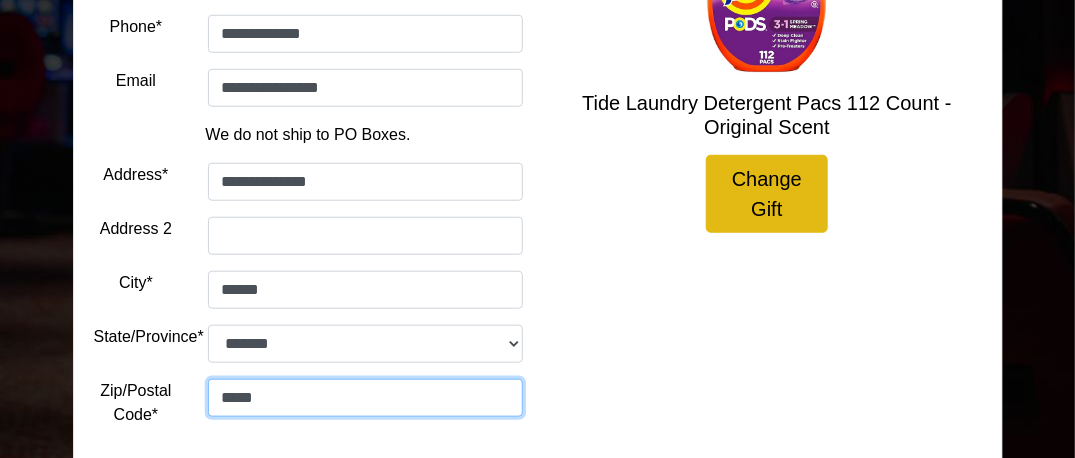 click on "*****" at bounding box center (365, 398) 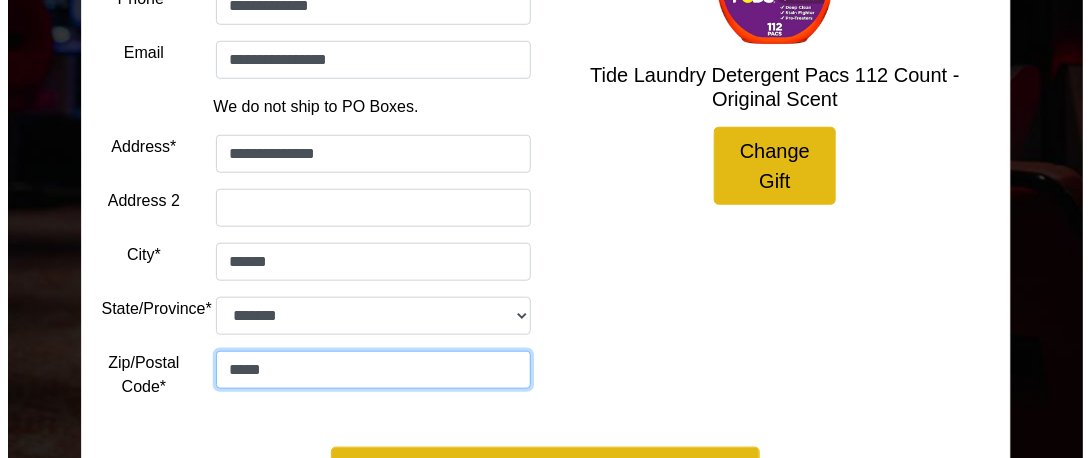 scroll, scrollTop: 628, scrollLeft: 0, axis: vertical 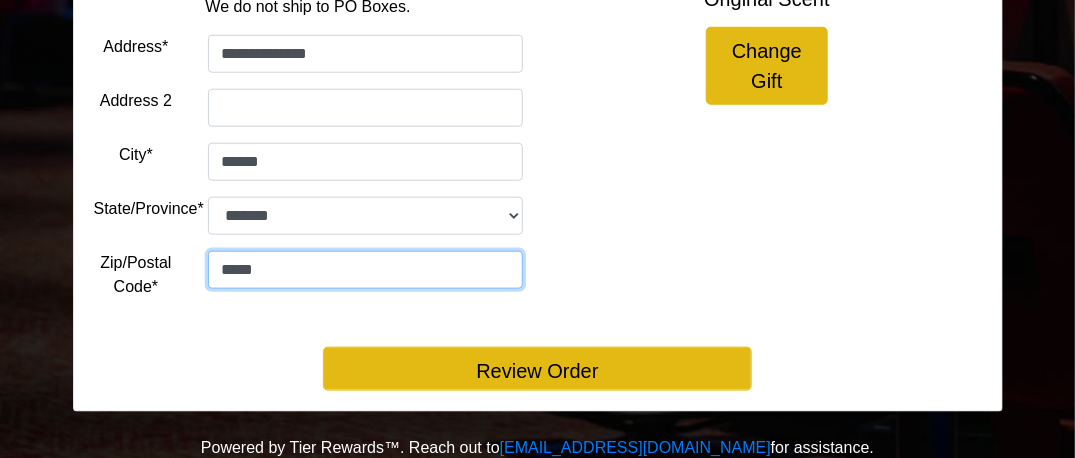 type on "*****" 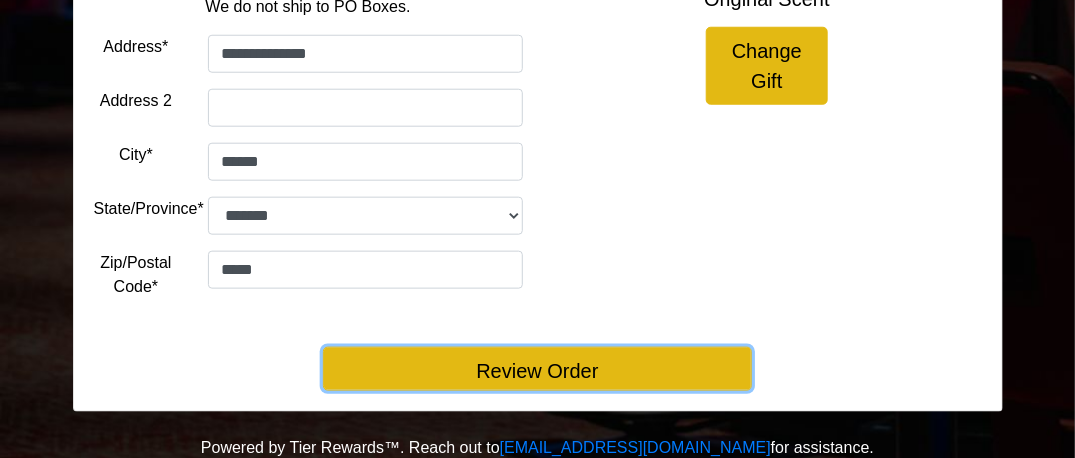 click on "Review Order" at bounding box center (537, 369) 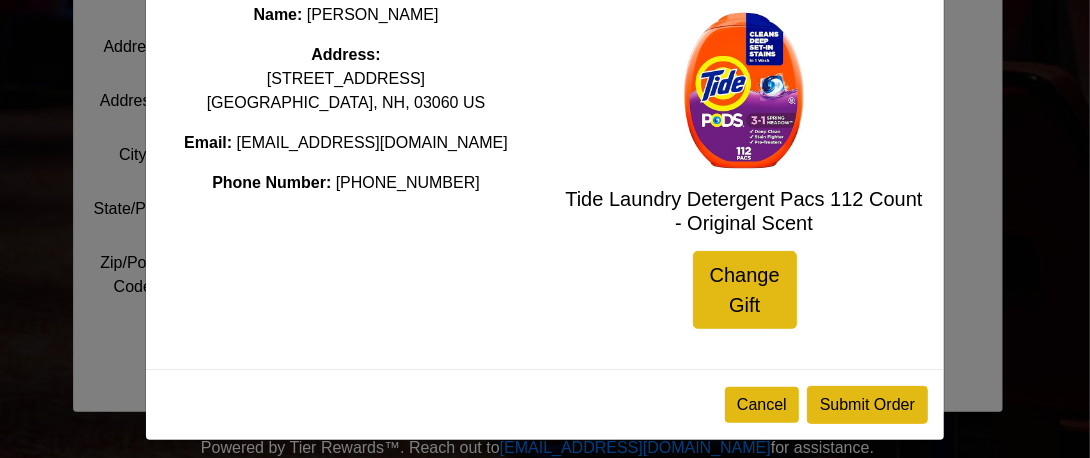 scroll, scrollTop: 161, scrollLeft: 0, axis: vertical 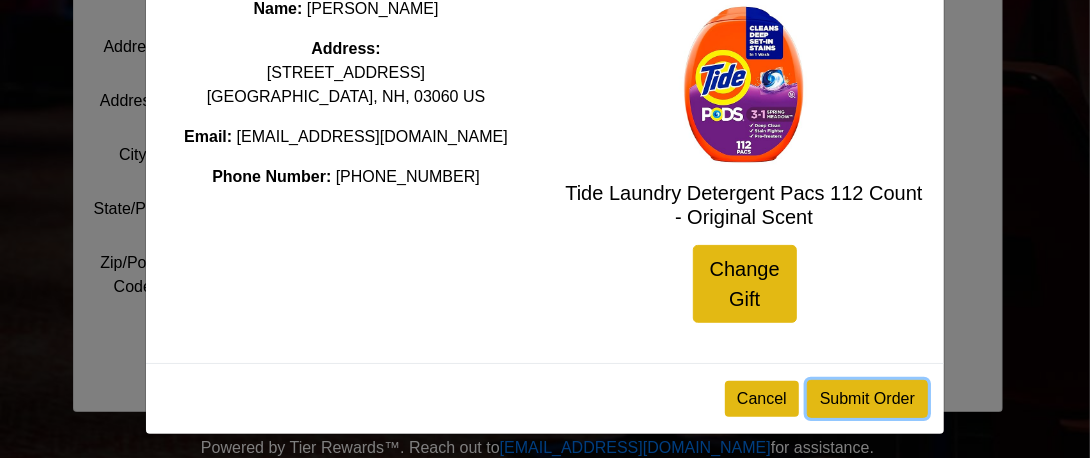 click on "Submit Order" at bounding box center (867, 399) 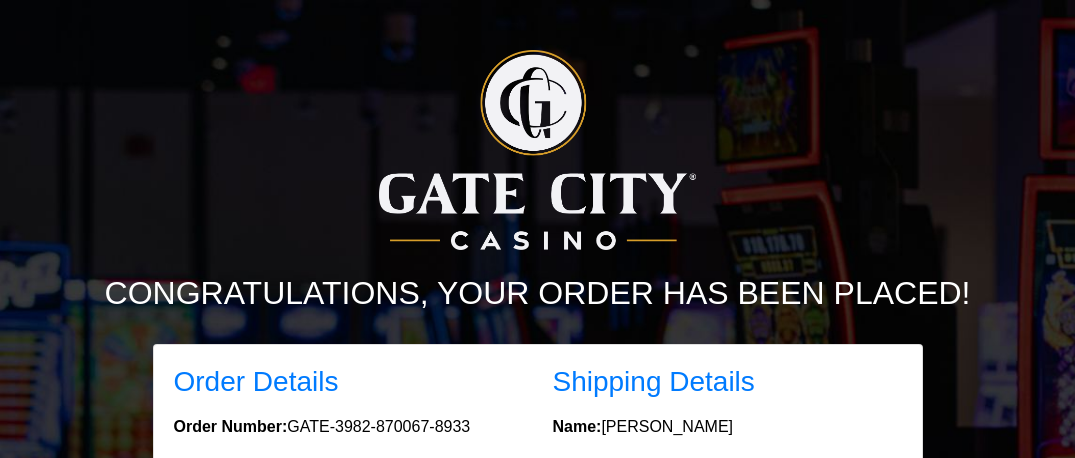 scroll, scrollTop: 0, scrollLeft: 0, axis: both 